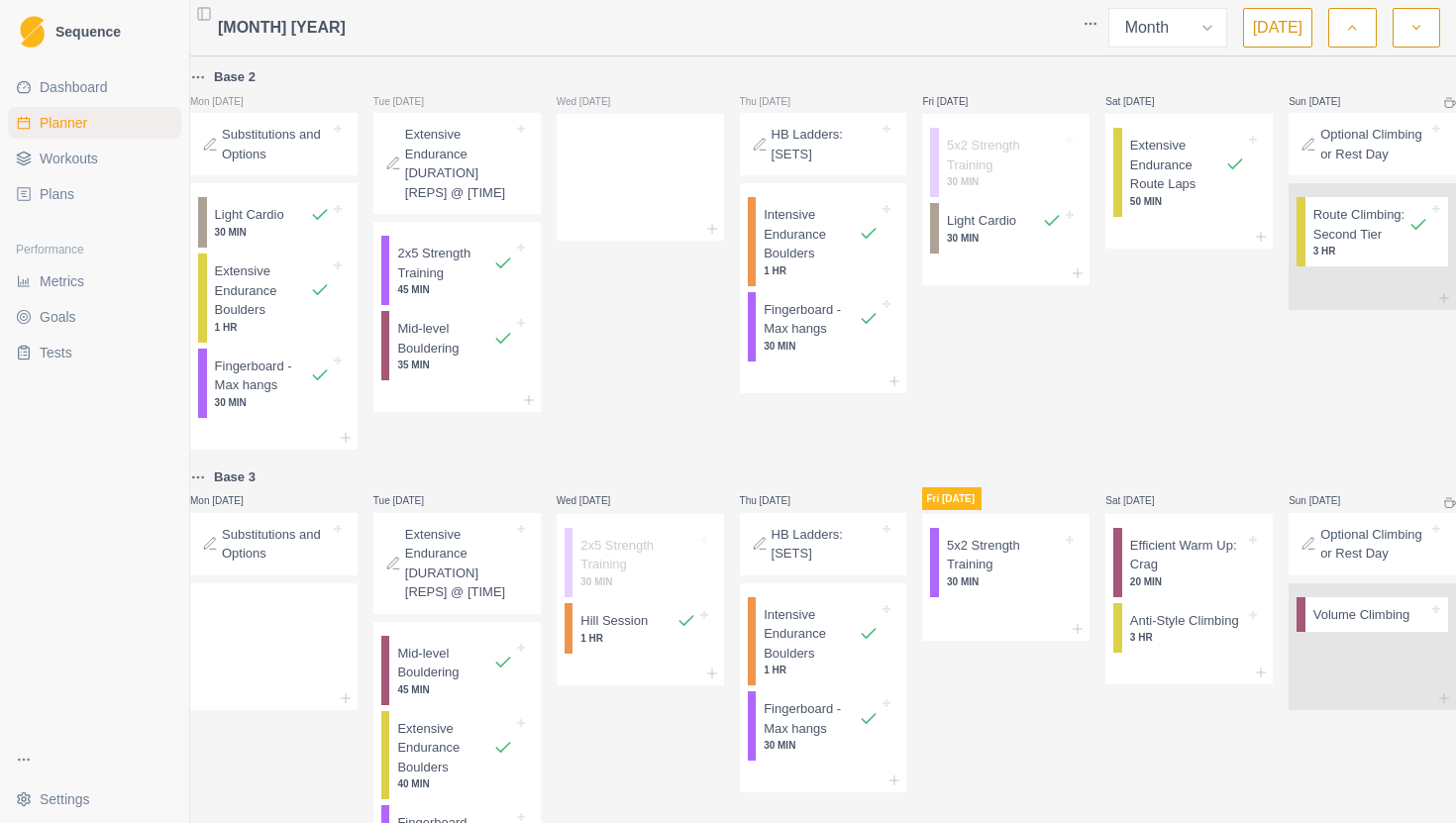 select on "month" 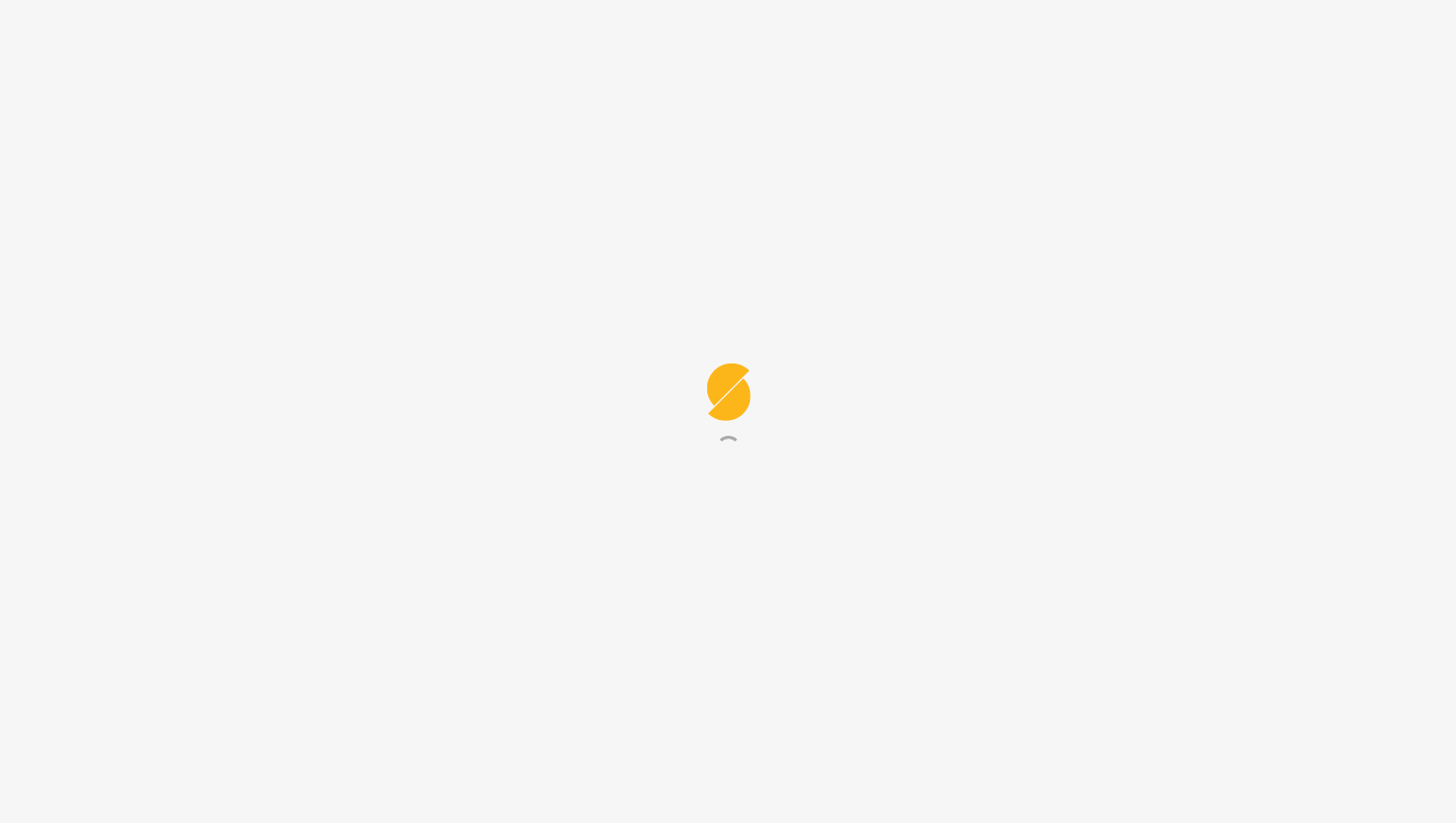 scroll, scrollTop: 0, scrollLeft: 0, axis: both 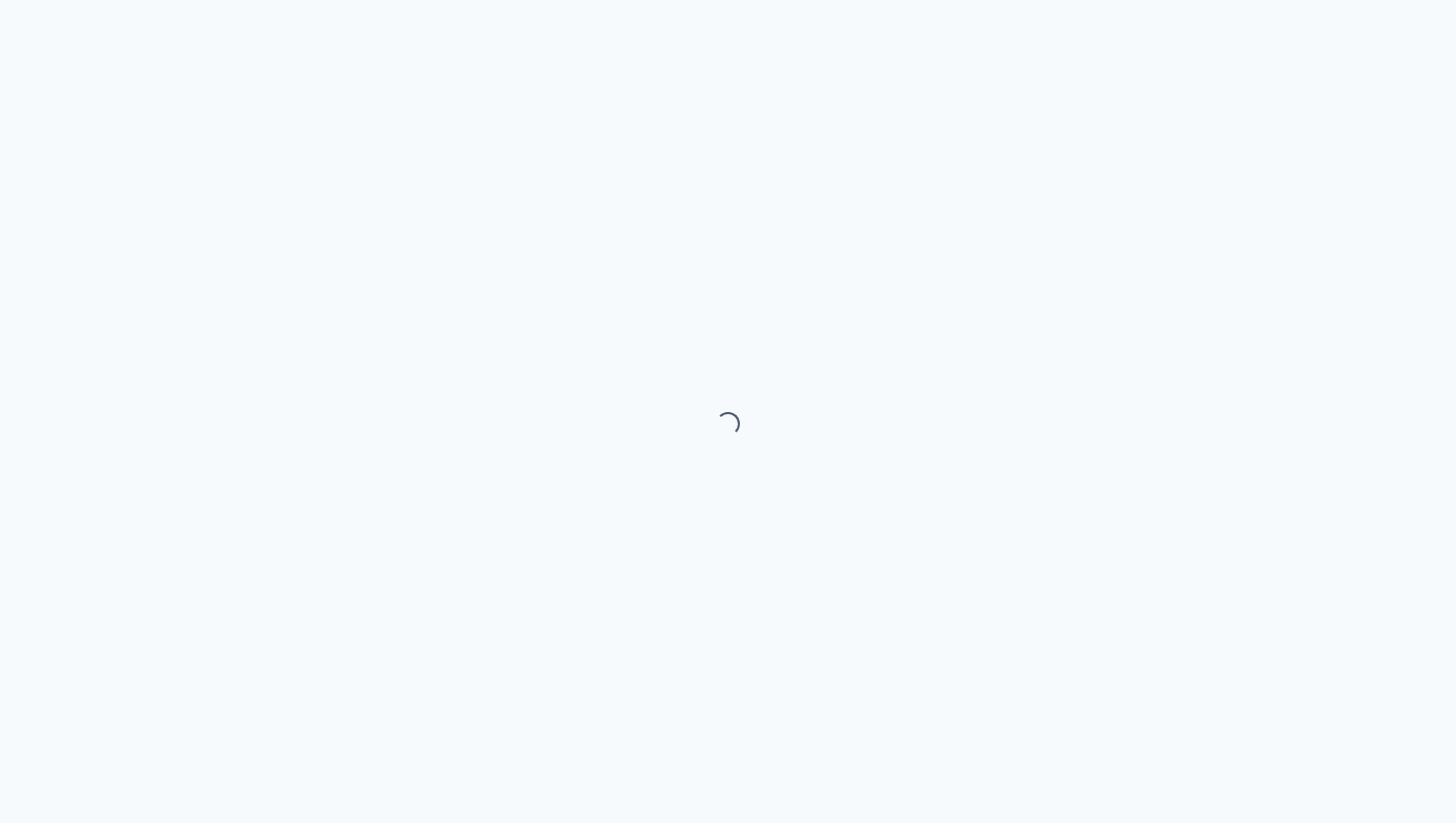 select on "month" 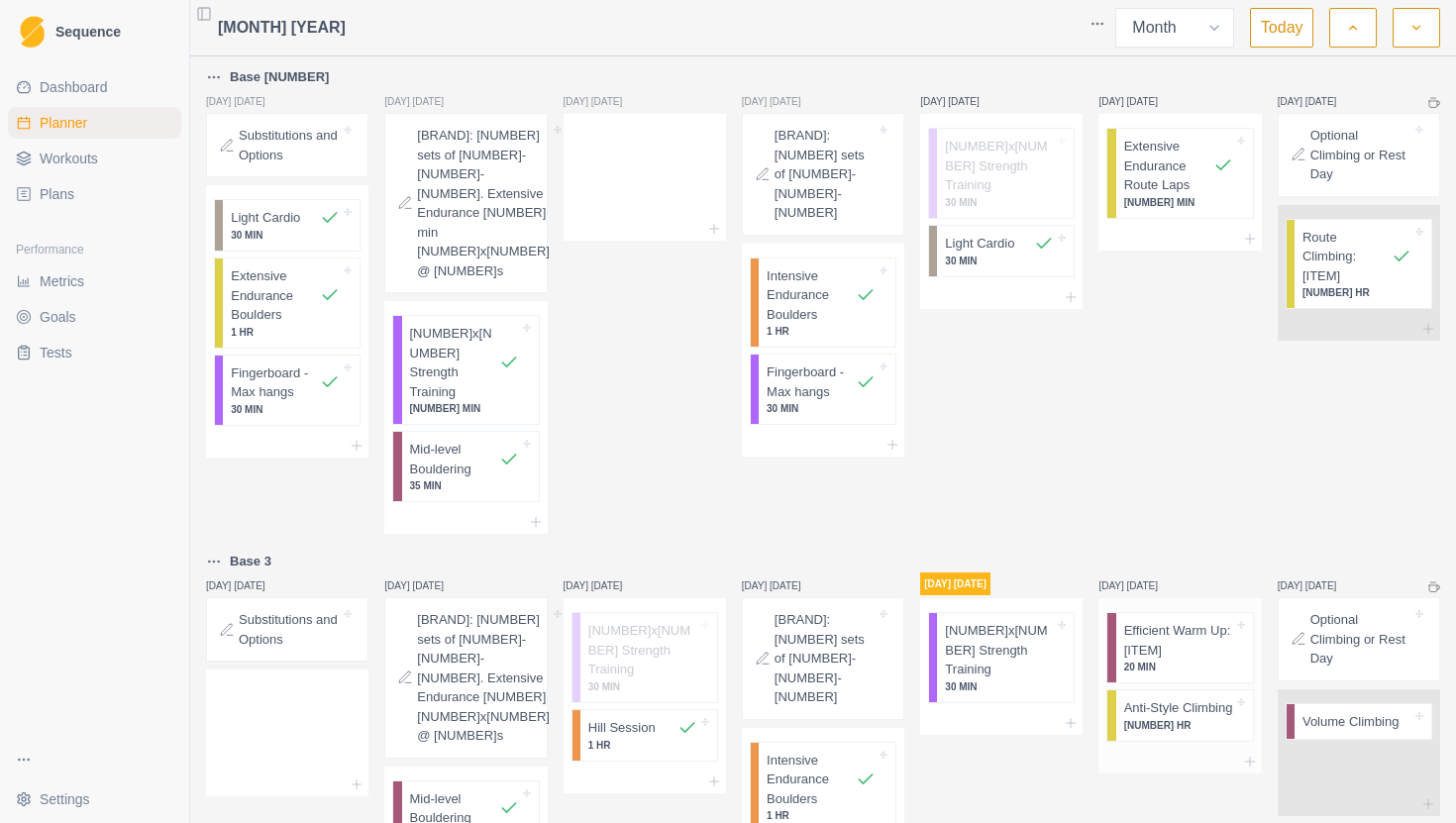 click on "Anti-Style Climbing" at bounding box center (1179, 708) 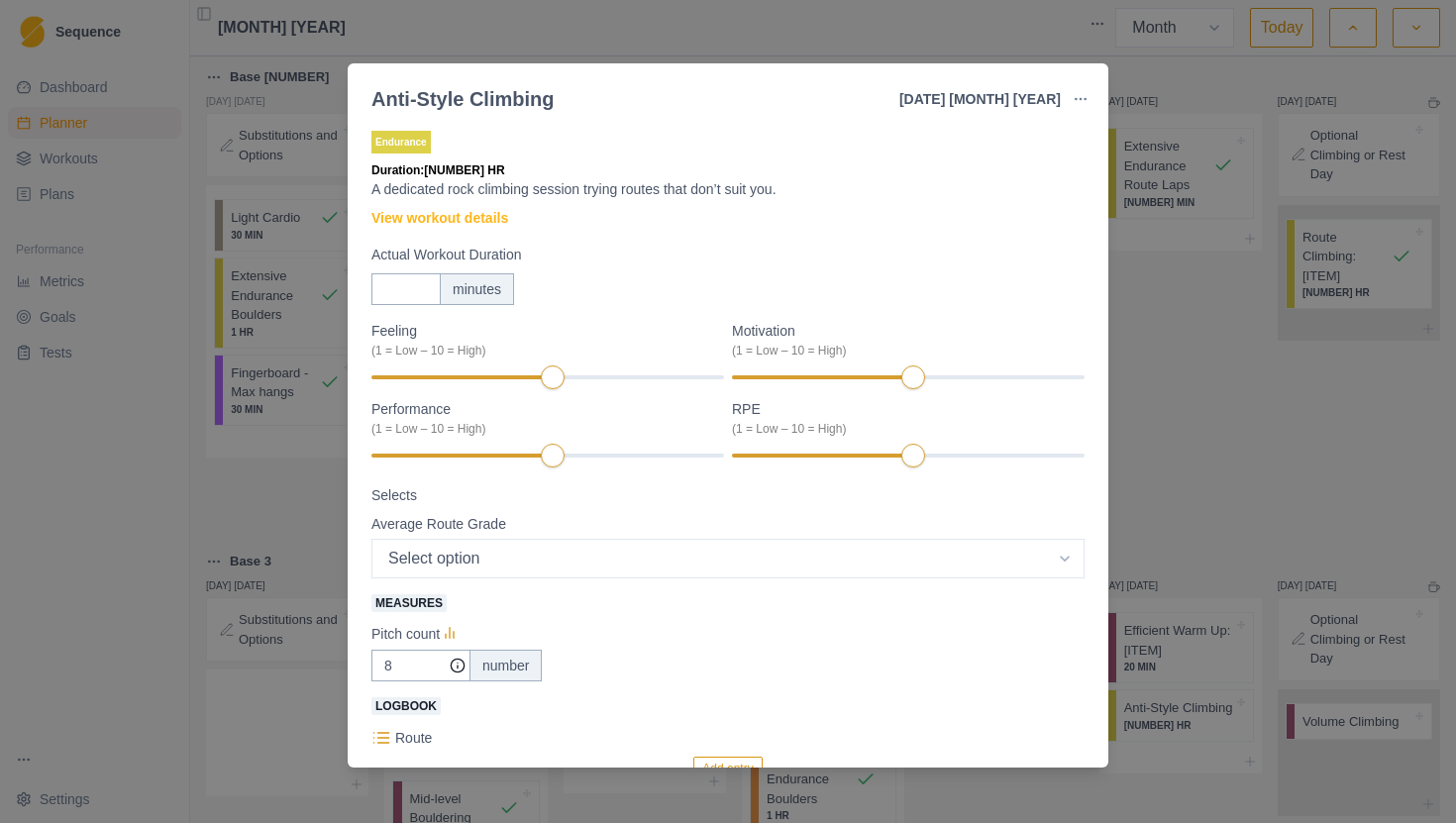 click on "Anti-Style Climbing [DATE] [YEAR] Link To Goal View Workout Metrics Edit Original Workout Reschedule Workout Remove From Schedule Endurance Duration: [NUMBER] HR A dedicated rock climbing session trying routes that don’t suit you. View workout details Actual Workout Duration [NUMBER] minutes Feeling (1 = Low – 10 = High) Motivation (1 = Low – 10 = High) Performance (1 = Low – 10 = High) RPE (1 = Low – 10 = High) Selects Average Route Grade Select option [GRADE] [GRADE] [GRADE] [GRADE] [GRADE] [GRADE] [GRADE] [GRADE] [GRADE] [GRADE] [GRADE] [GRADE] [GRADE] [GRADE] [GRADE] [GRADE] [GRADE] [GRADE] [GRADE] [GRADE] [GRADE] [GRADE] [GRADE] [GRADE] Measures Pitch count [NUMBER] number Logbook Route Add entry Route (Indoor) Add entry Training Notes View previous training notes On Rock Mark as Incomplete Complete Workout" at bounding box center (728, 411) 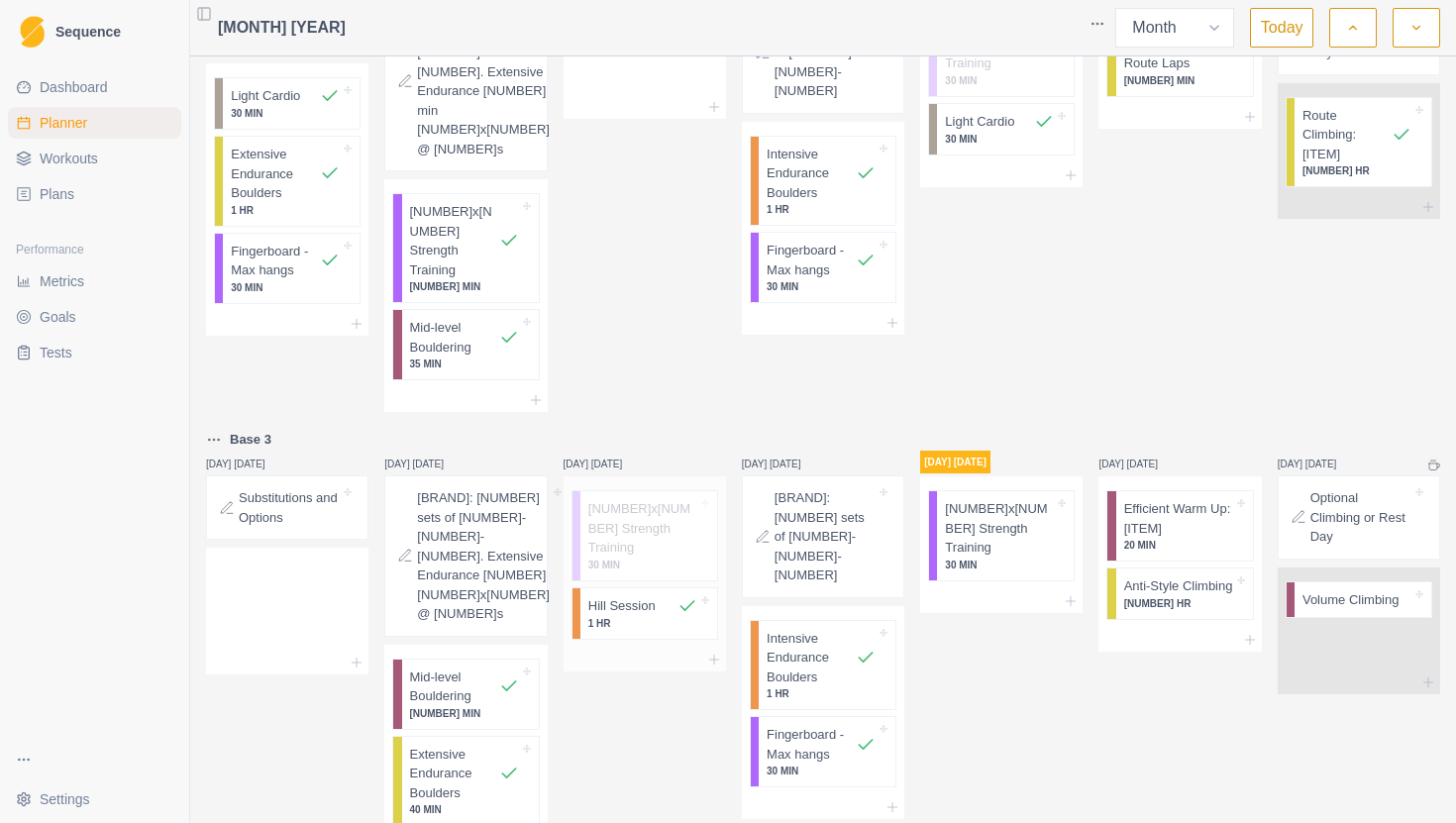scroll, scrollTop: 152, scrollLeft: 0, axis: vertical 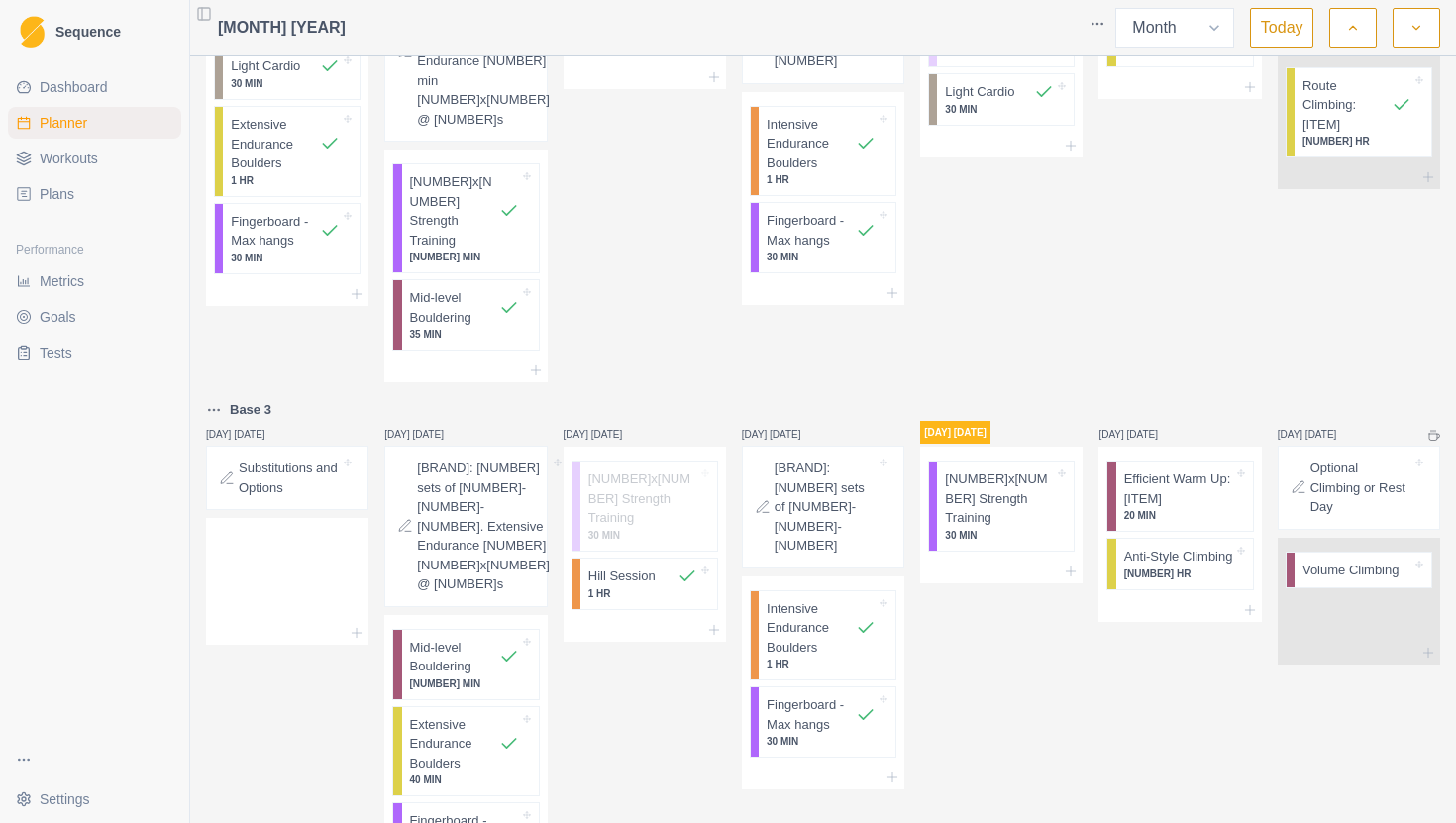 click on "Dashboard" at bounding box center (73, 87) 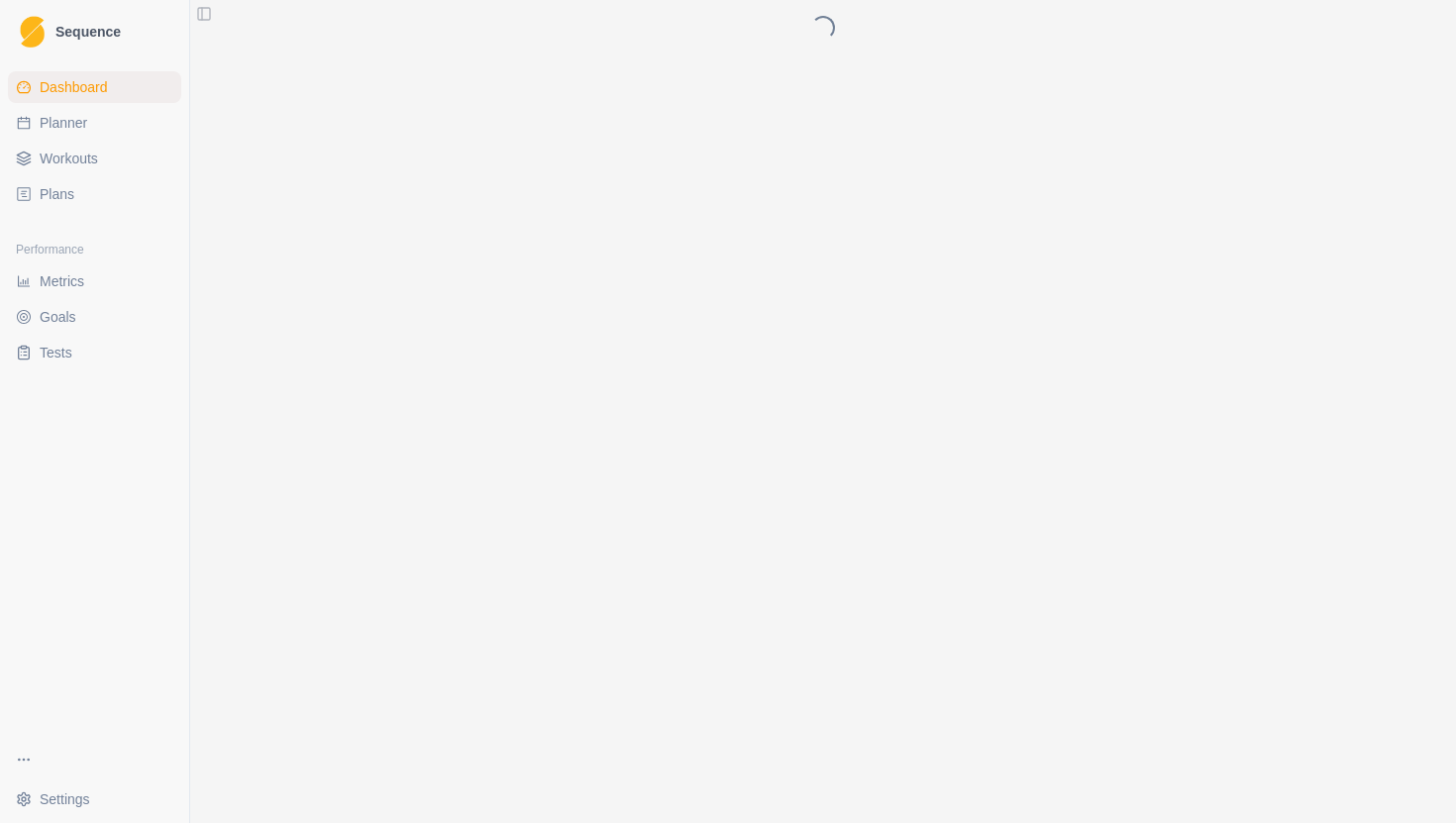 scroll, scrollTop: 0, scrollLeft: 0, axis: both 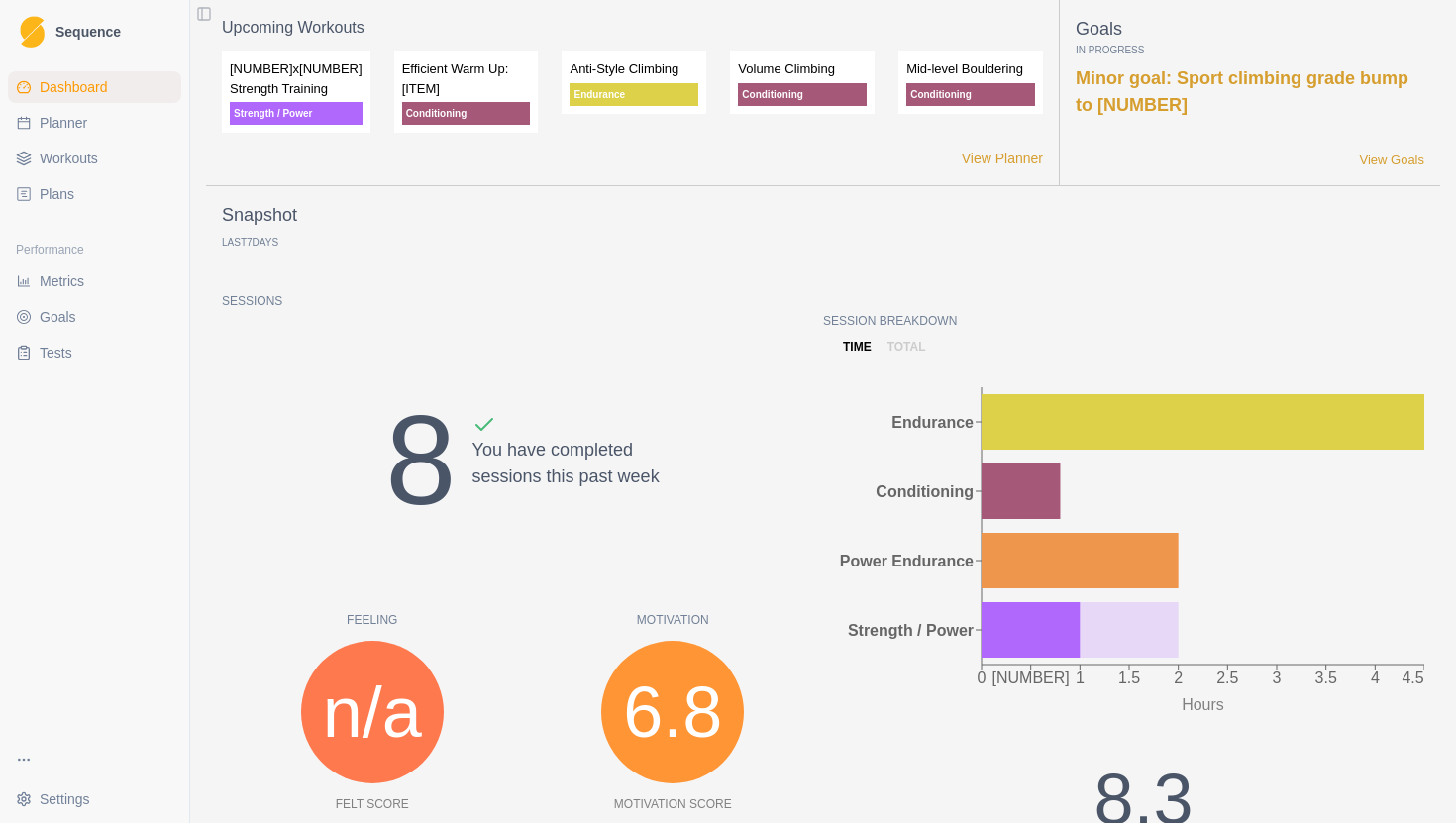 click on "Metrics" at bounding box center (61, 281) 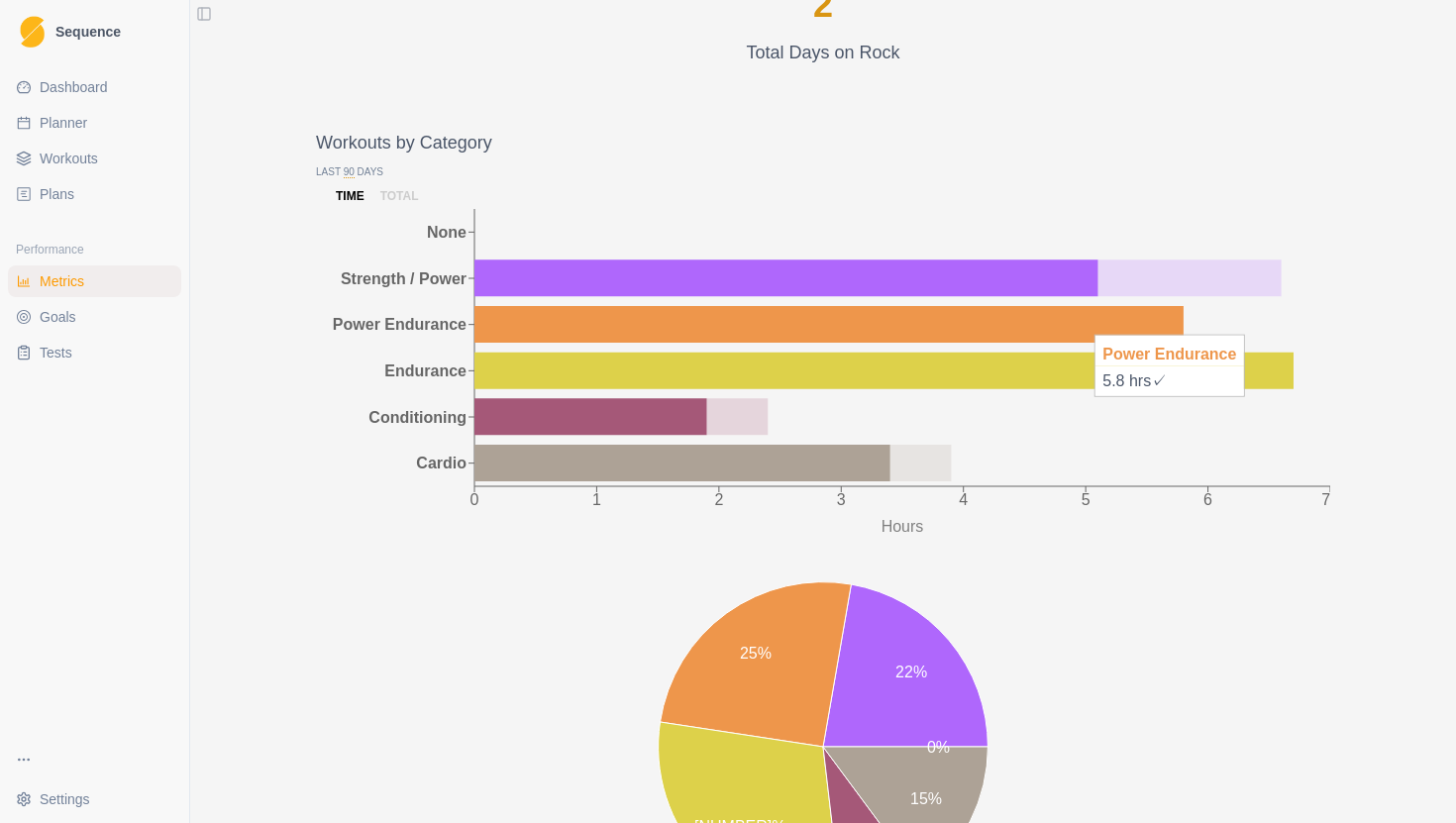 scroll, scrollTop: 1753, scrollLeft: 0, axis: vertical 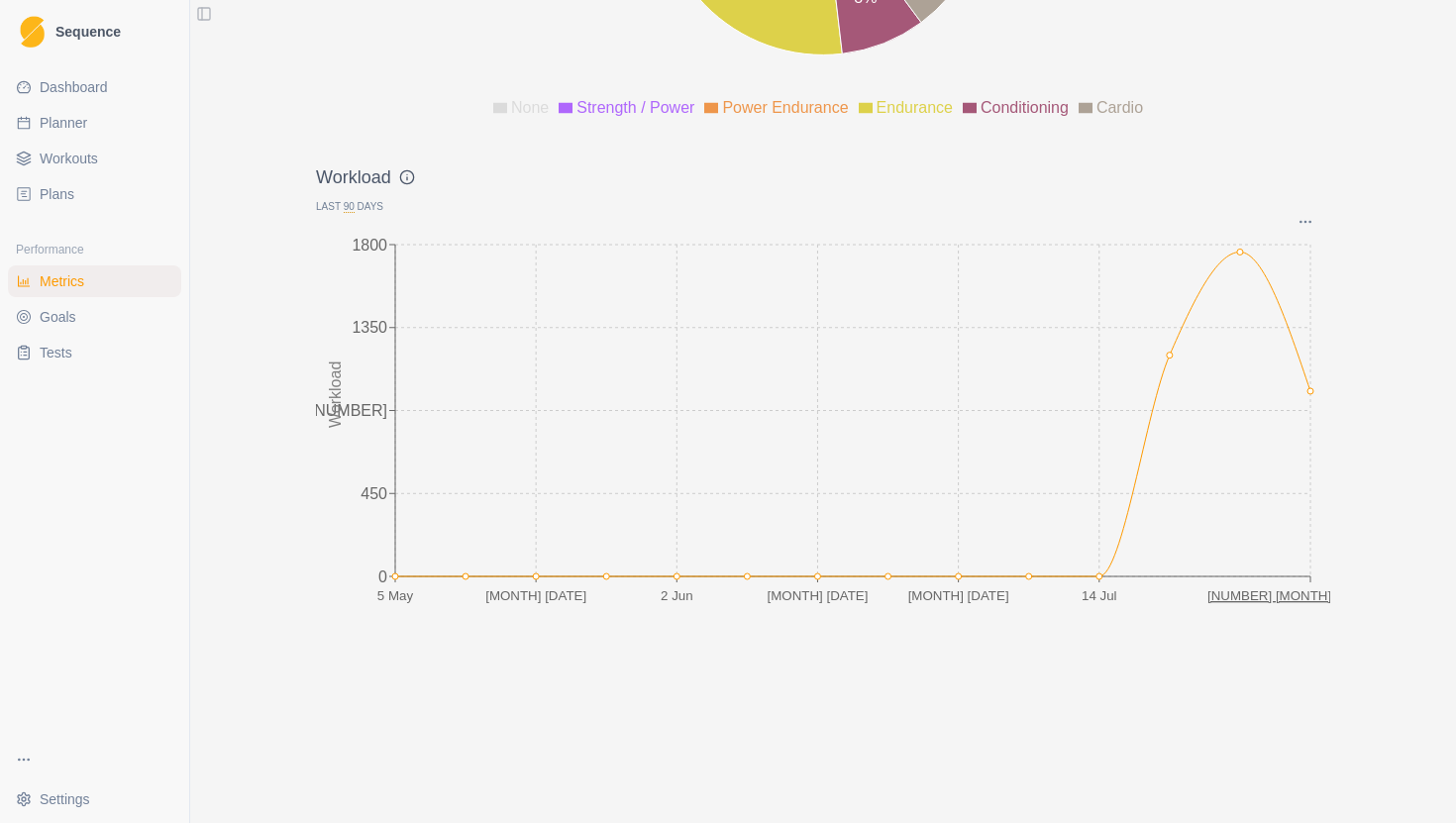 click on "Goals" at bounding box center (94, 317) 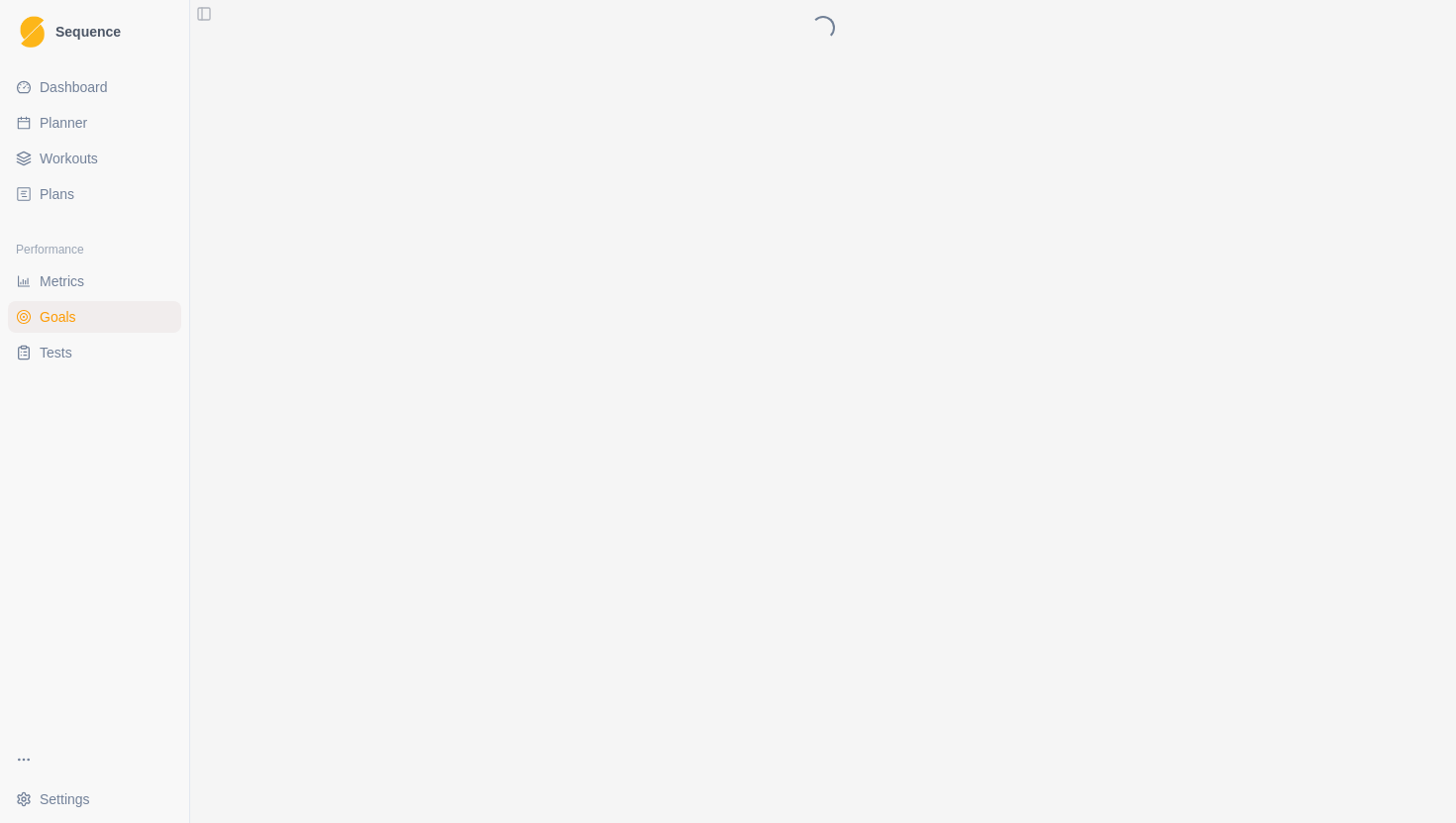 scroll, scrollTop: 0, scrollLeft: 0, axis: both 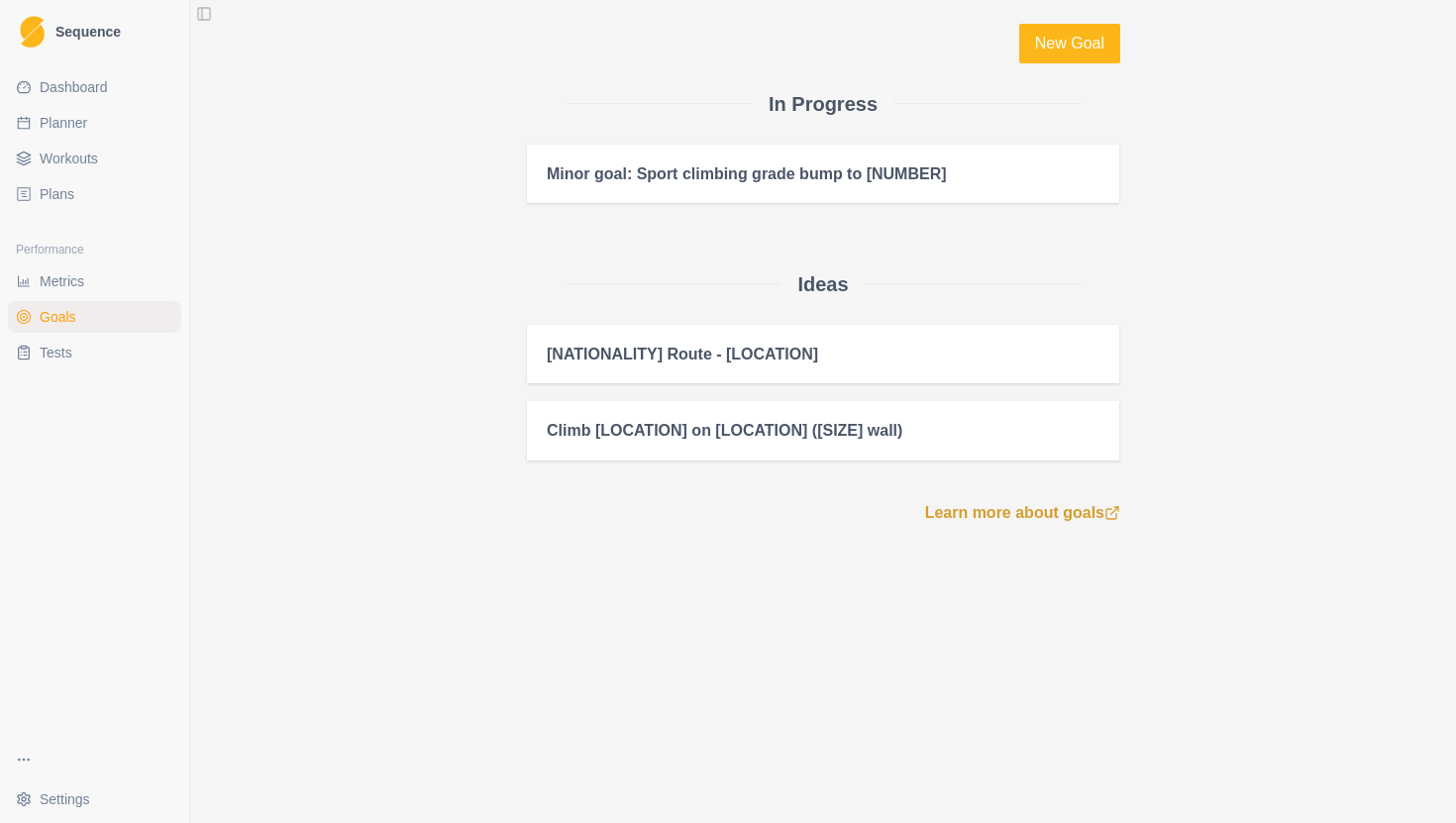 click on "Metrics" at bounding box center (61, 281) 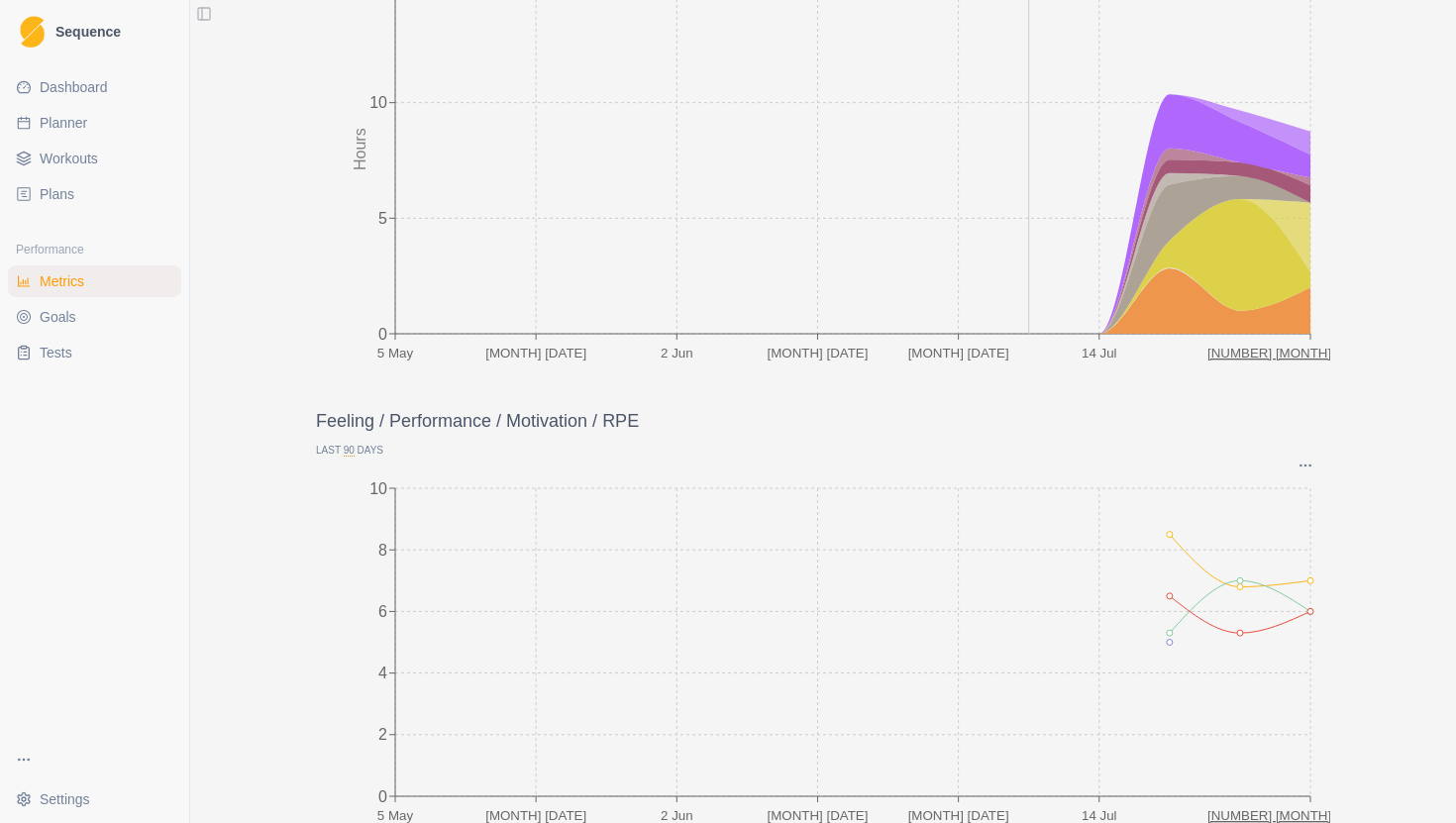 scroll, scrollTop: 0, scrollLeft: 0, axis: both 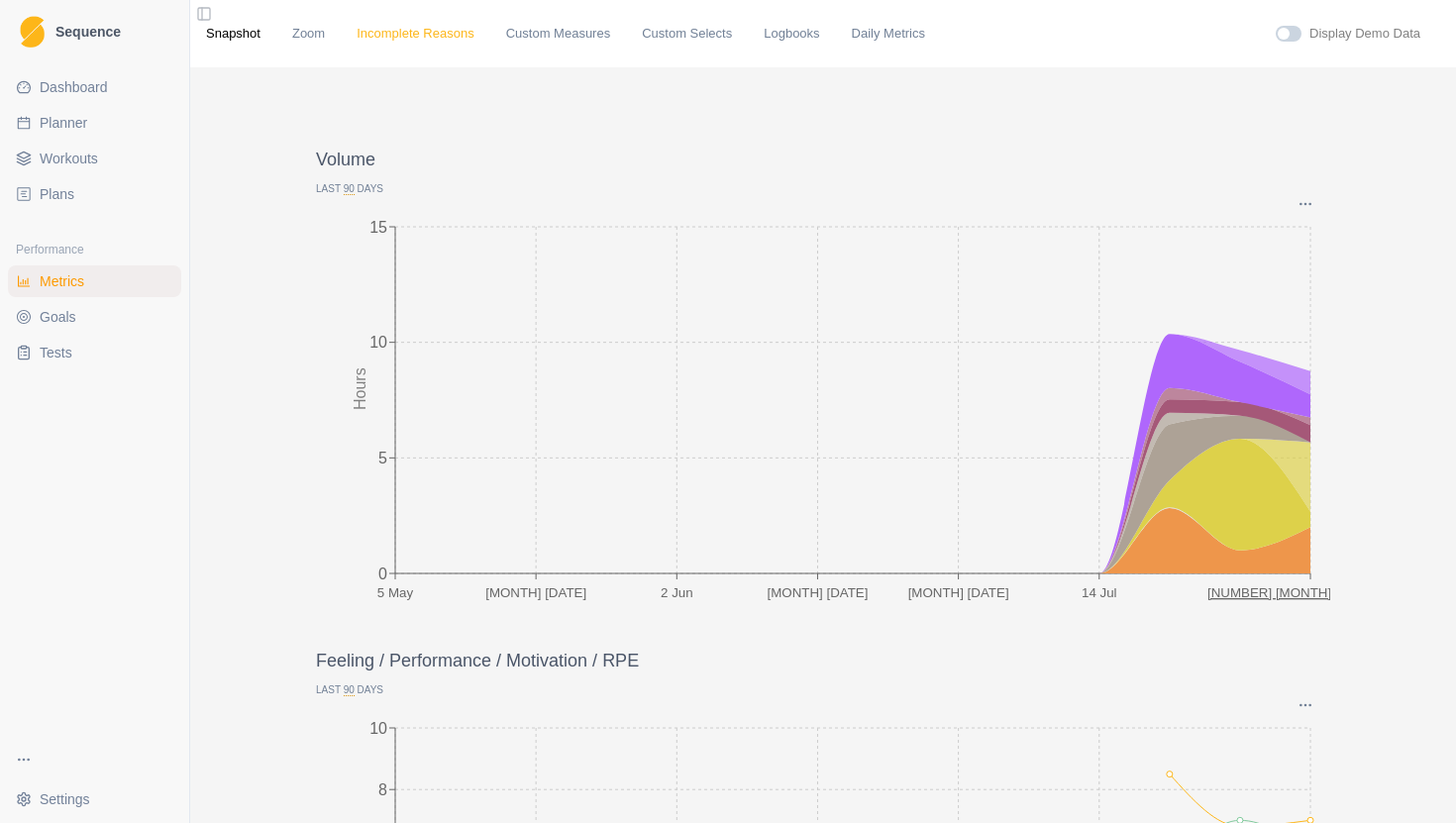 click on "Incomplete Reasons" at bounding box center [415, 34] 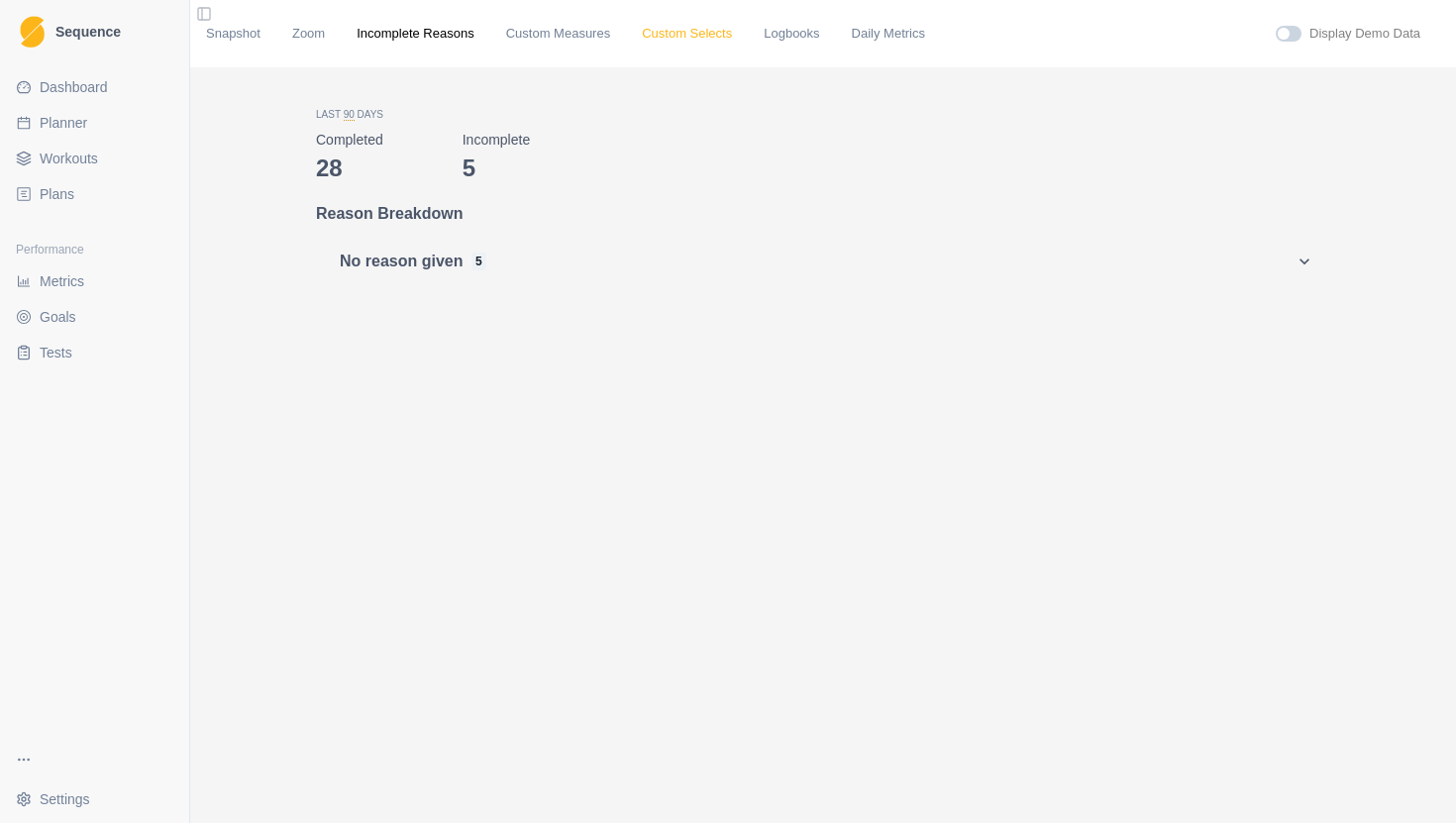 click on "Custom Selects" at bounding box center (686, 34) 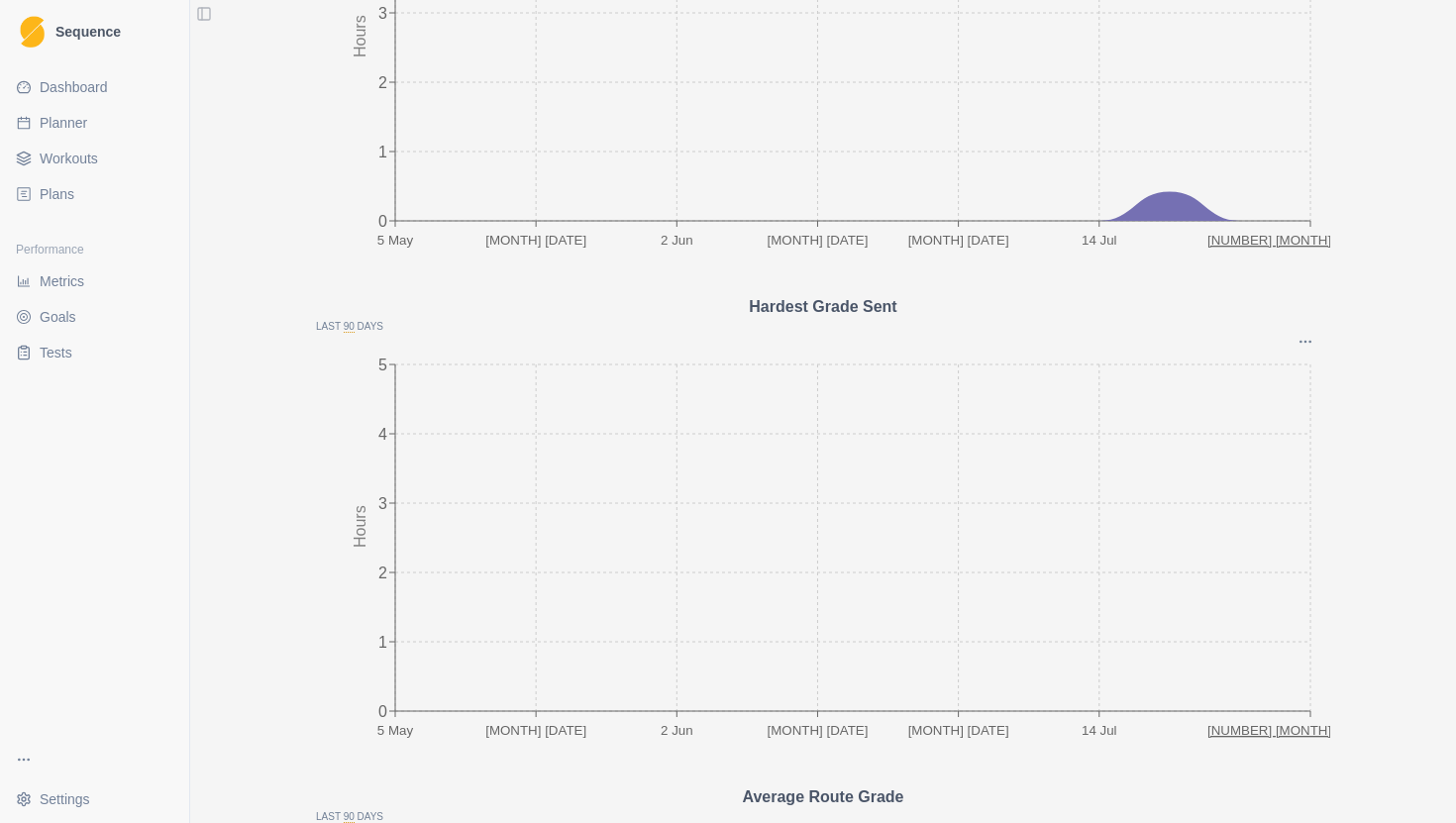 scroll, scrollTop: 0, scrollLeft: 0, axis: both 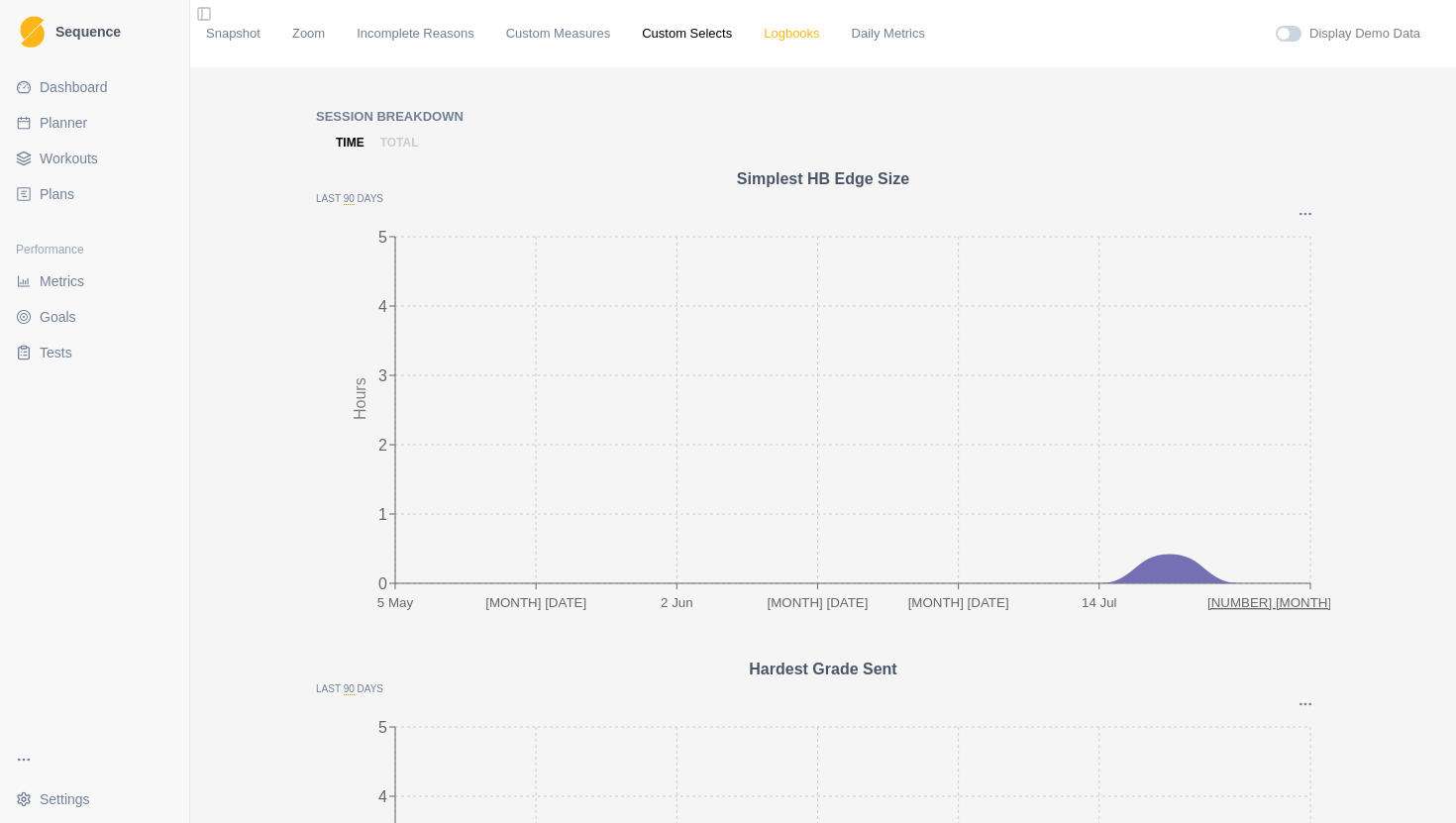 click on "Logbooks" at bounding box center [791, 34] 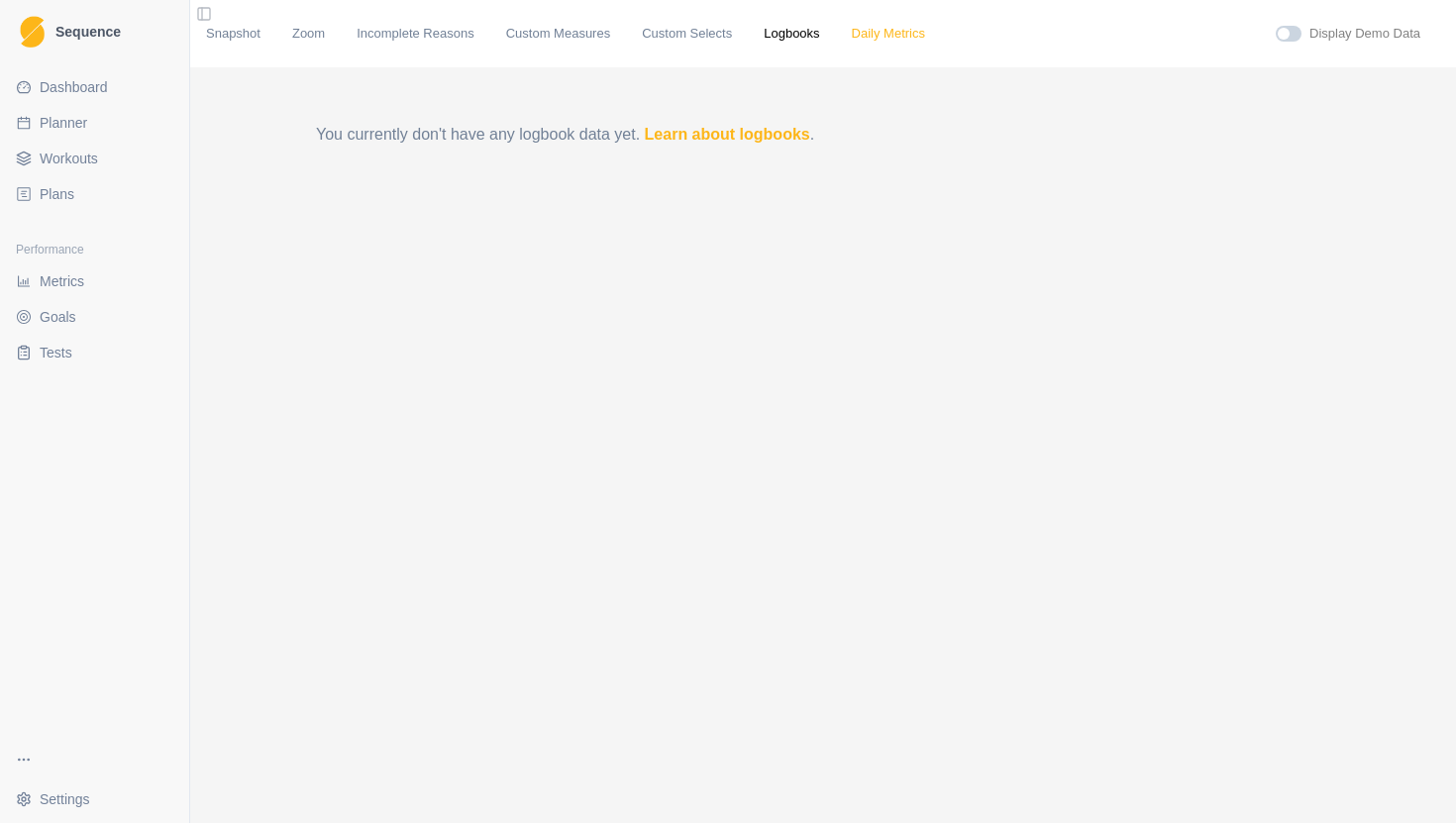 click on "Daily Metrics" at bounding box center [888, 34] 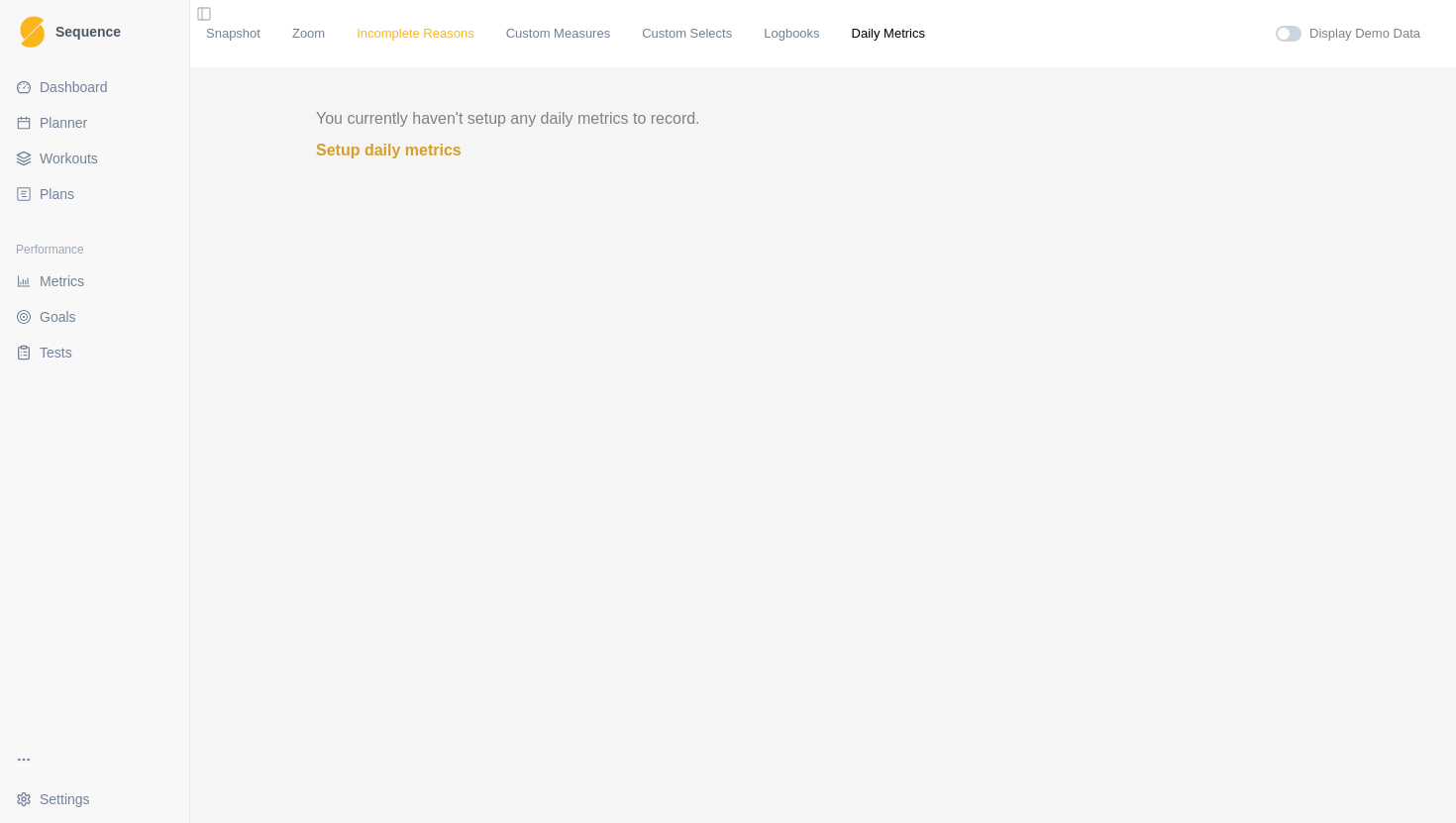click on "Incomplete Reasons" at bounding box center (415, 34) 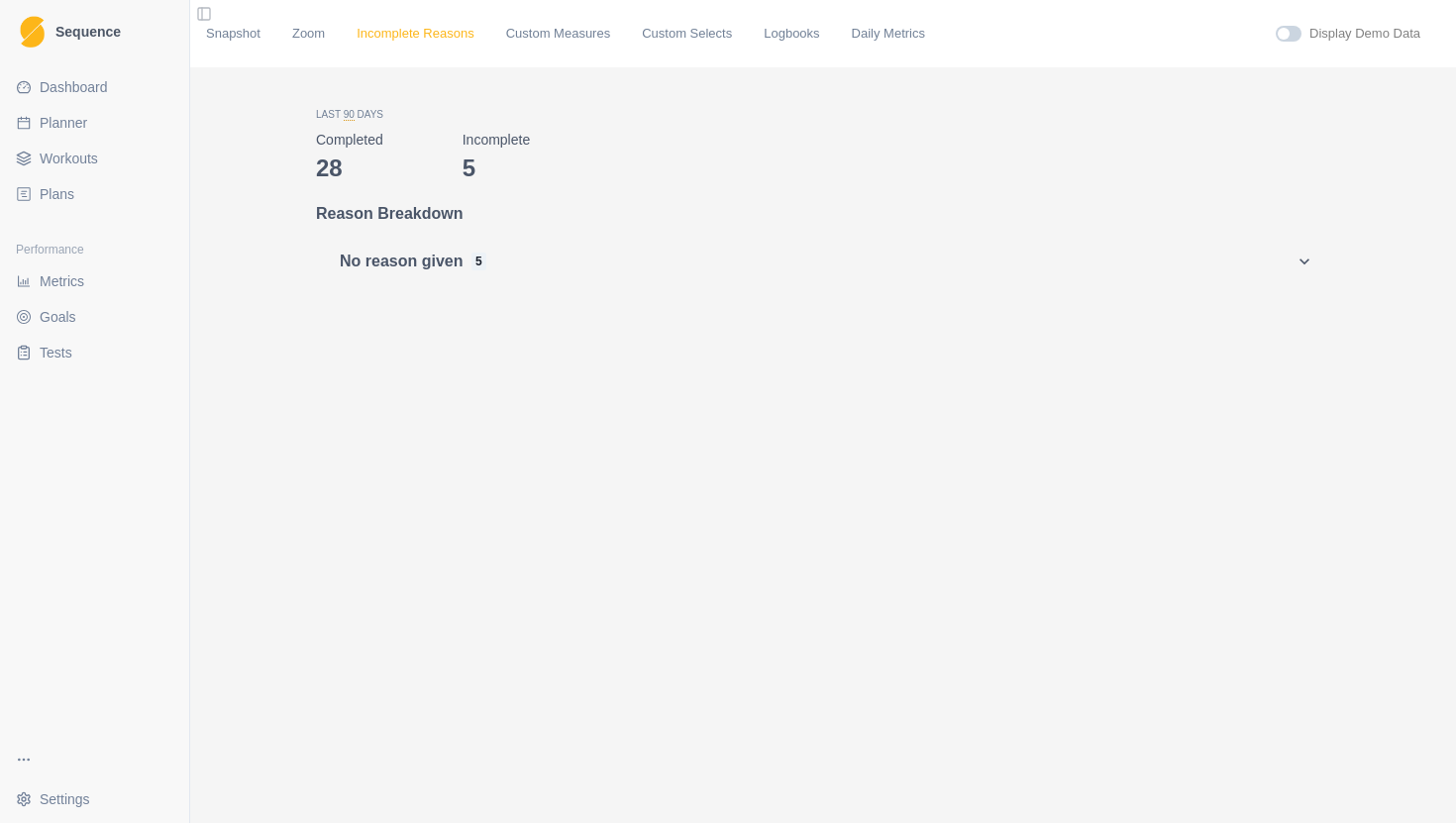 click on "Incomplete Reasons" at bounding box center (415, 34) 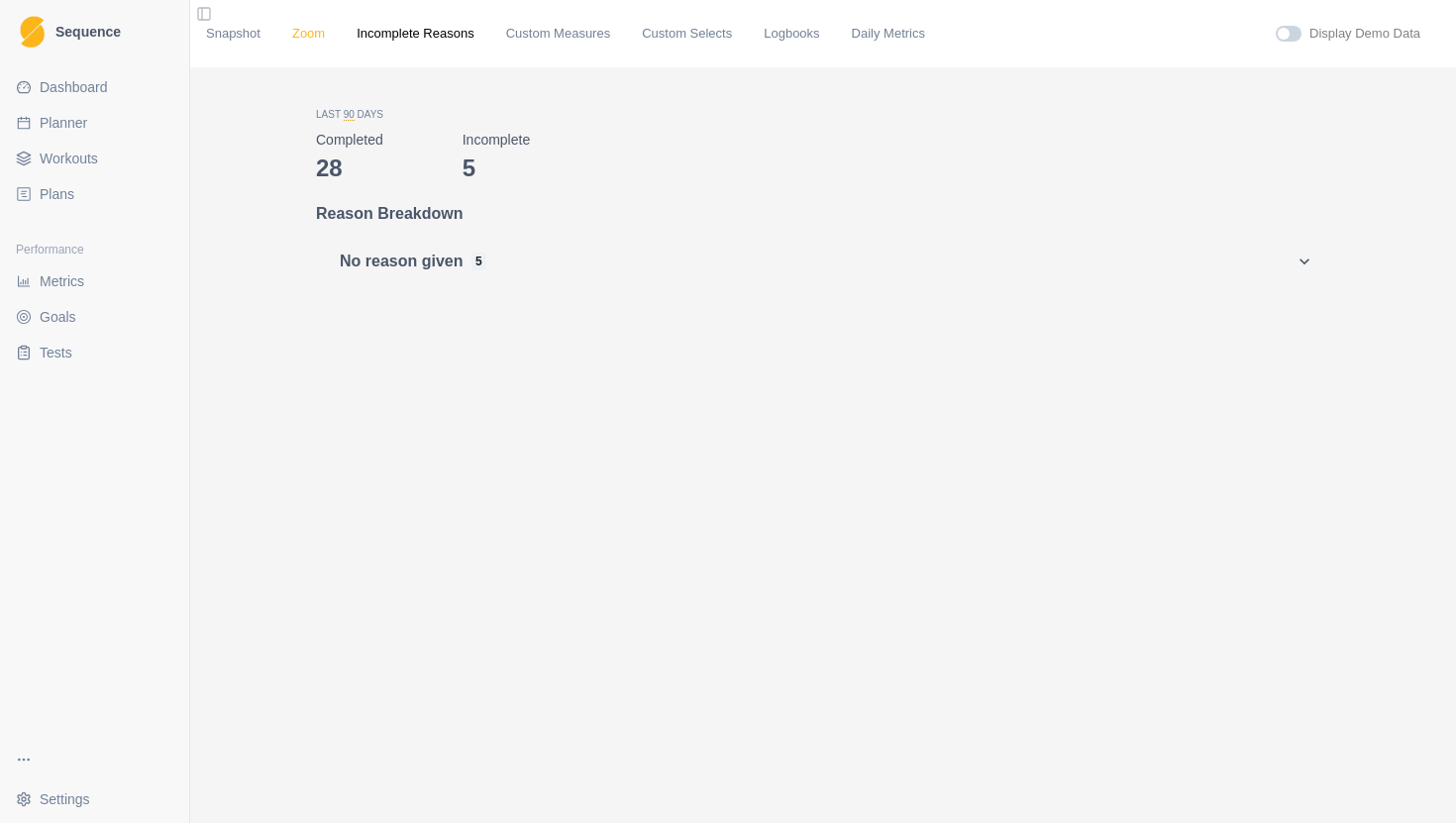click on "Zoom" at bounding box center (308, 34) 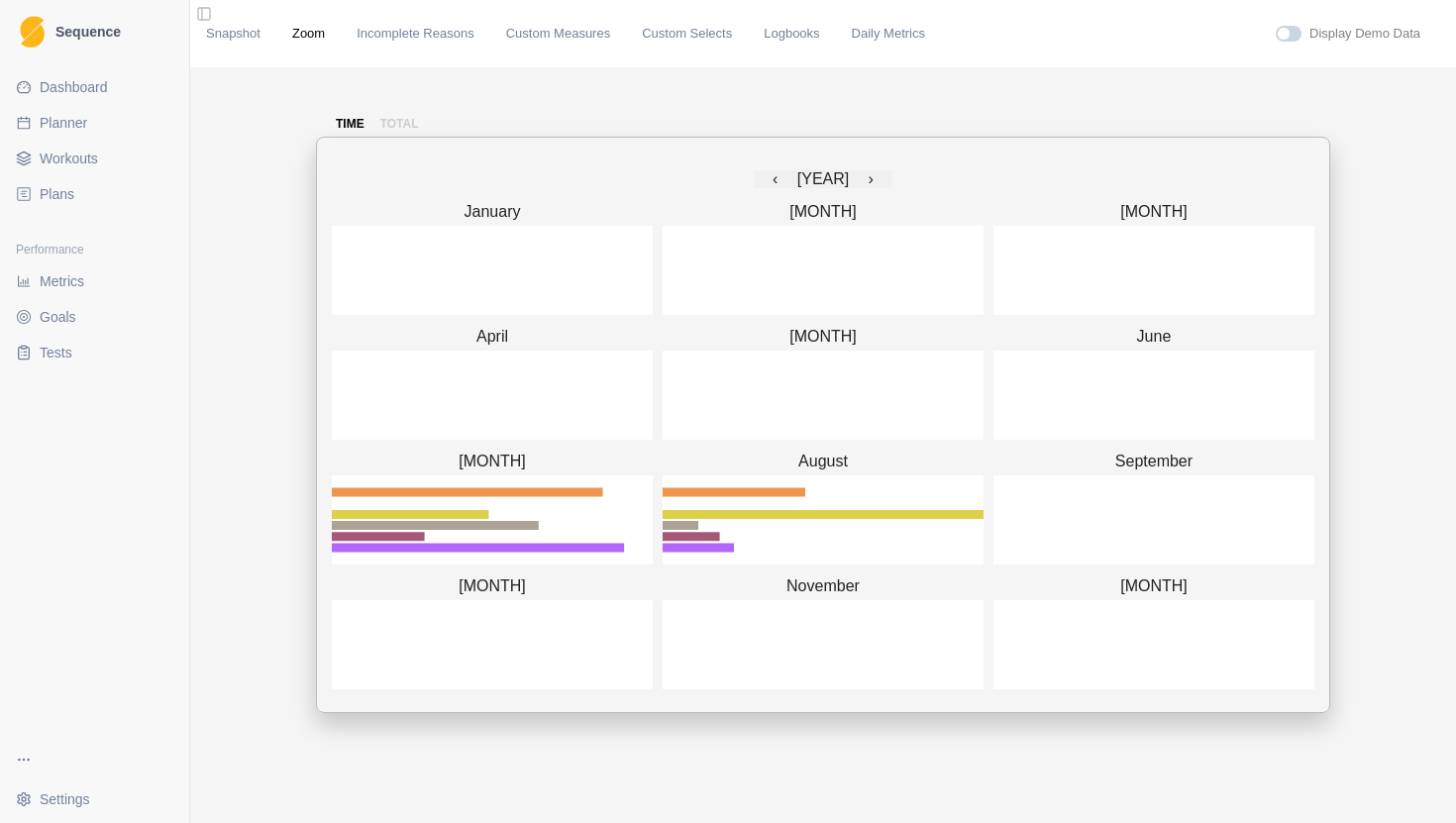 click on "time total ‹ [YEAR] › [MONTH] [MONTH] [MONTH] [MONTH] [MONTH] [MONTH] [MONTH] [MONTH] [MONTH] [MONTH] [MONTH] [MONTH]" at bounding box center [823, 489] 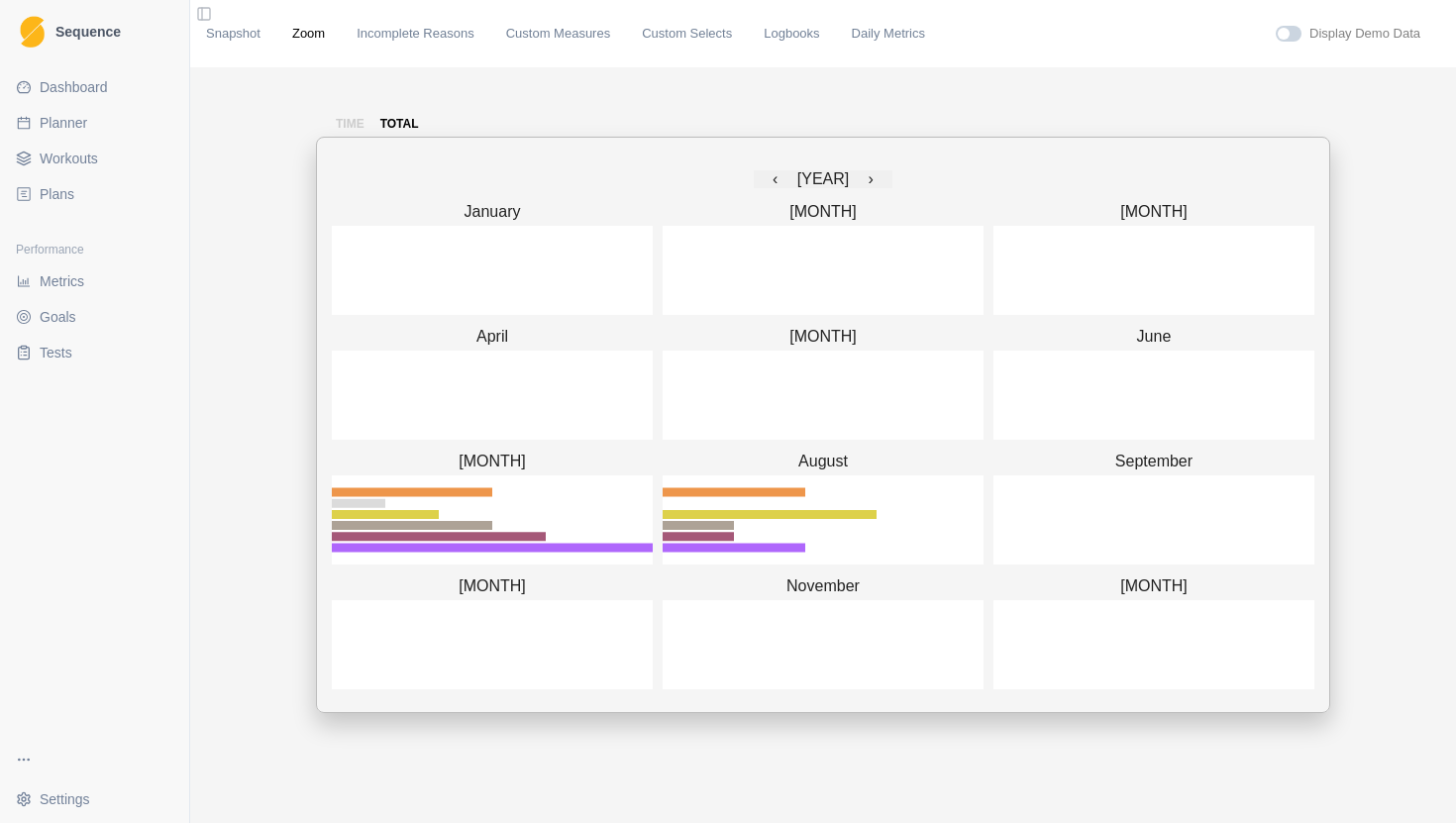 click on "time total ‹ [YEAR] › [MONTH] [MONTH] [MONTH] [MONTH] [MONTH] [MONTH] [MONTH] [MONTH] [MONTH] [MONTH] [MONTH] [MONTH]" at bounding box center [823, 489] 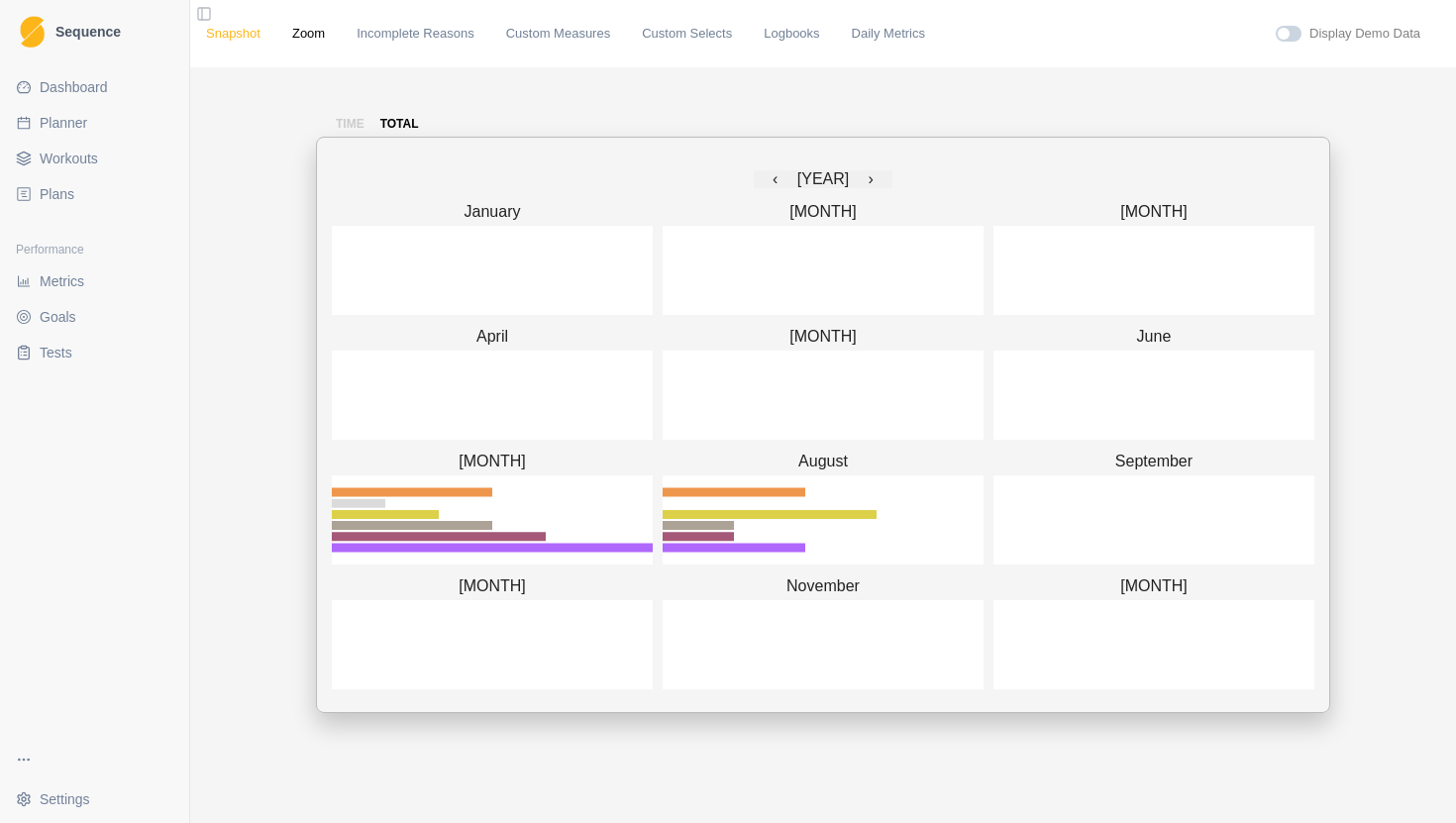 click on "Snapshot" at bounding box center [233, 34] 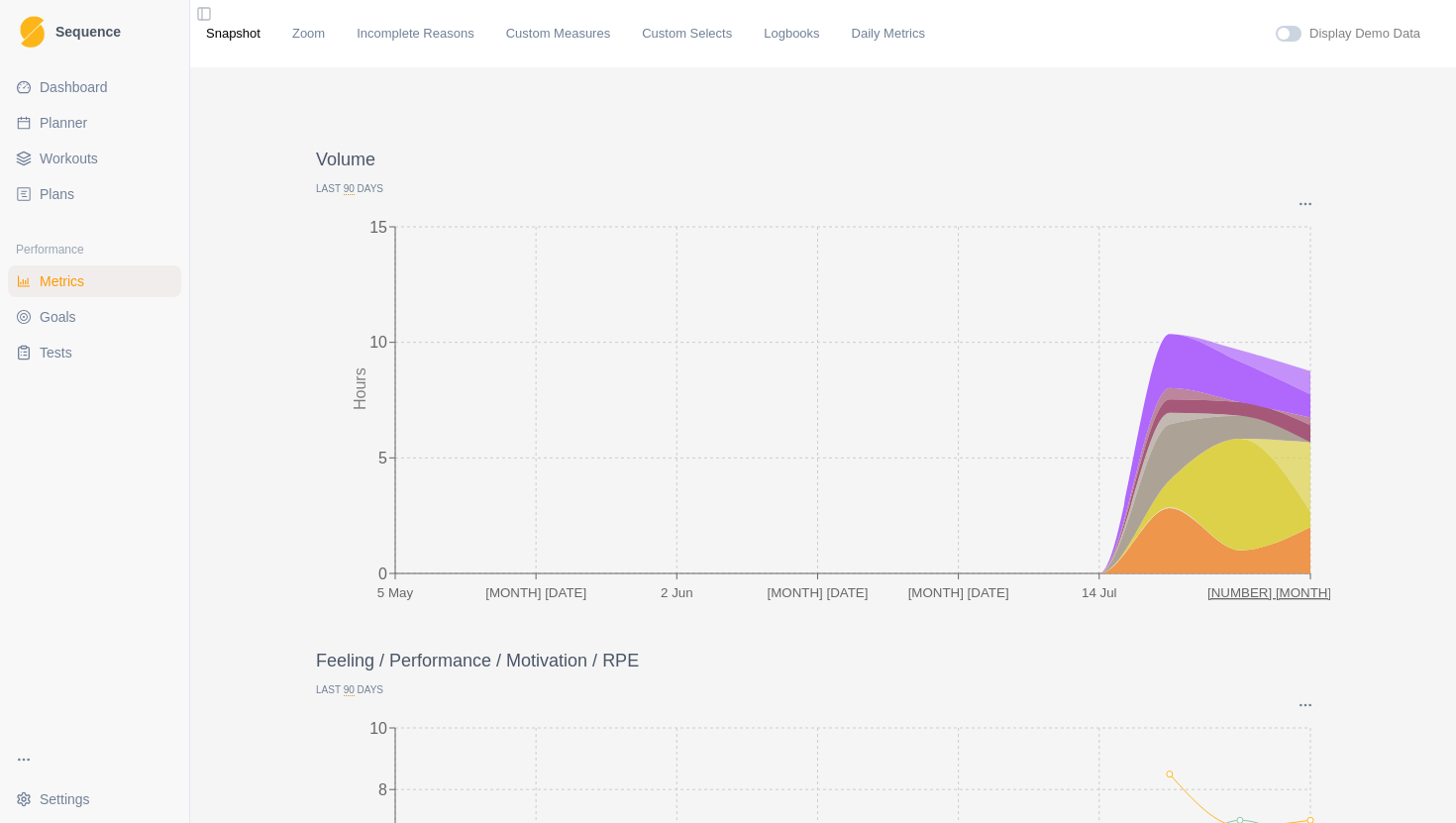 click on "Dashboard" at bounding box center [73, 87] 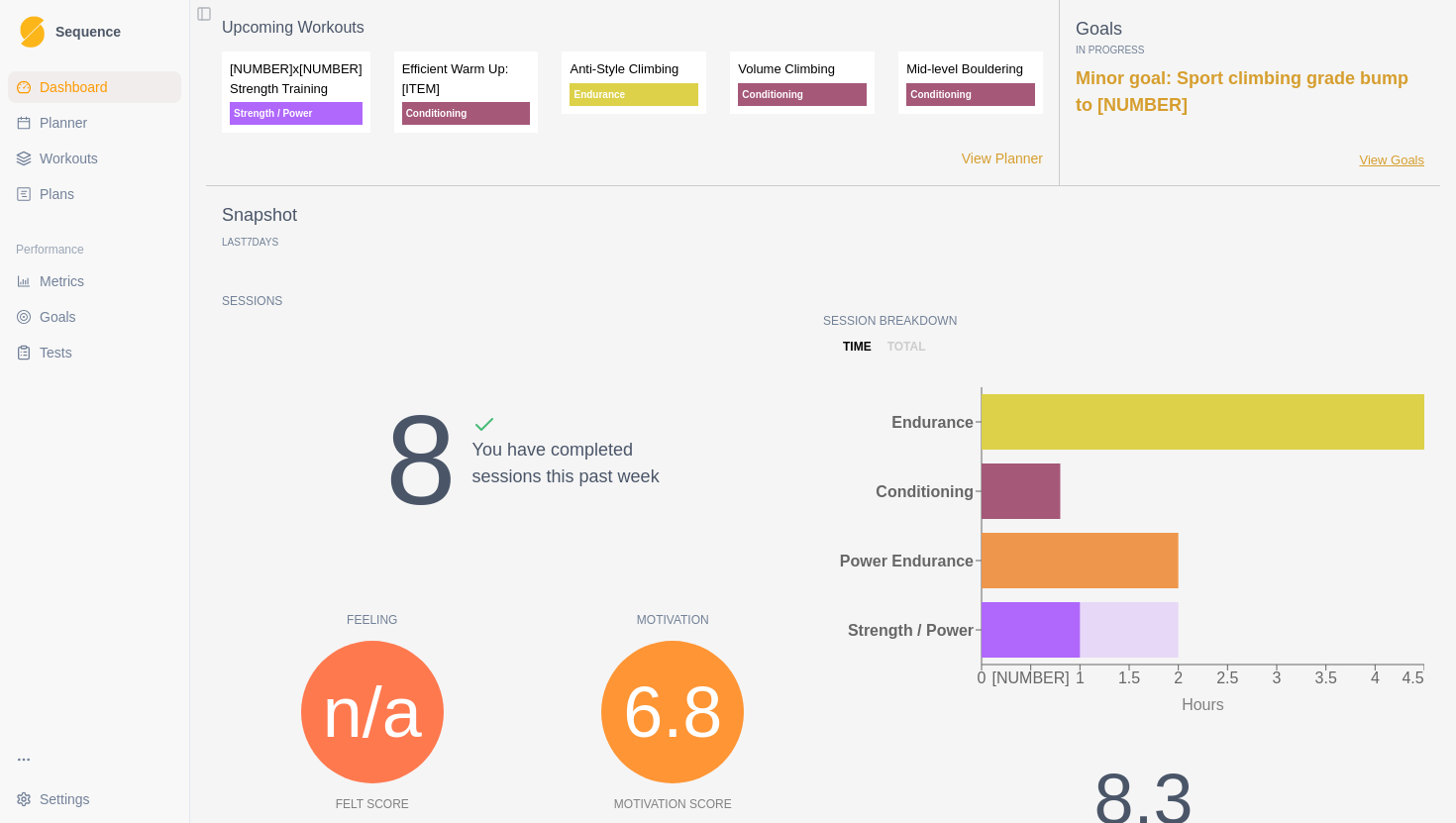 click on "View Goals" at bounding box center (1392, 160) 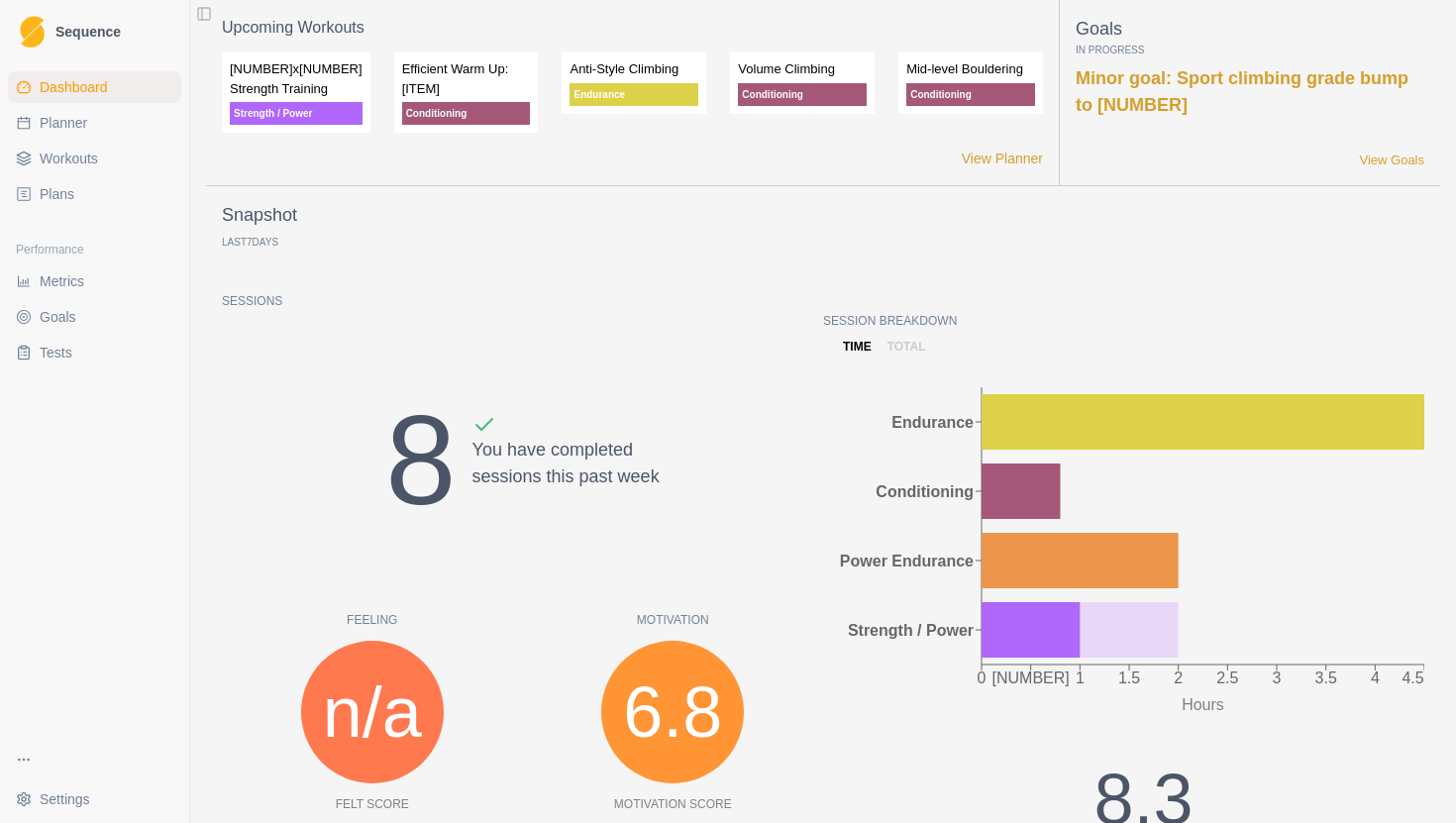 click on "Last  7  Days" at bounding box center [250, 242] 